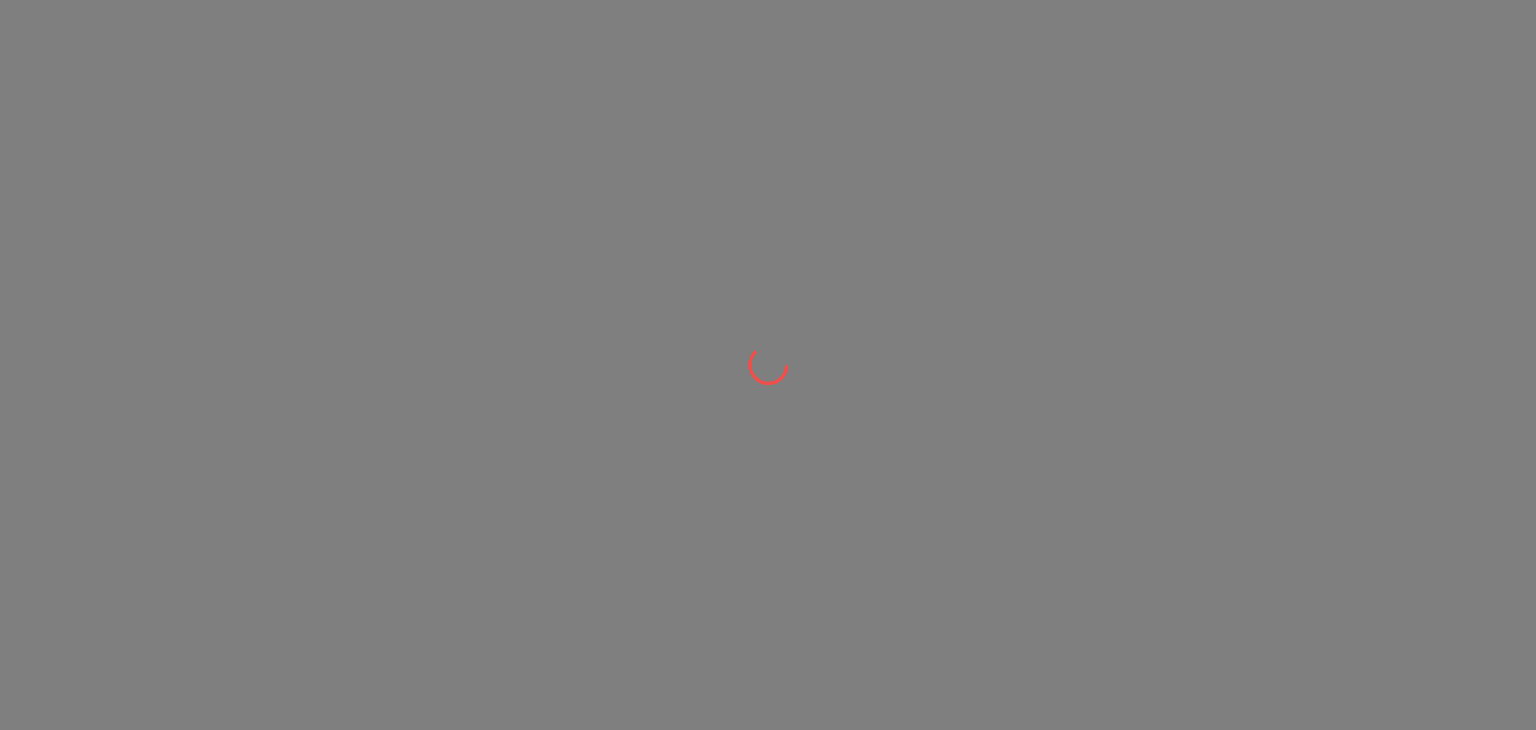 scroll, scrollTop: 0, scrollLeft: 0, axis: both 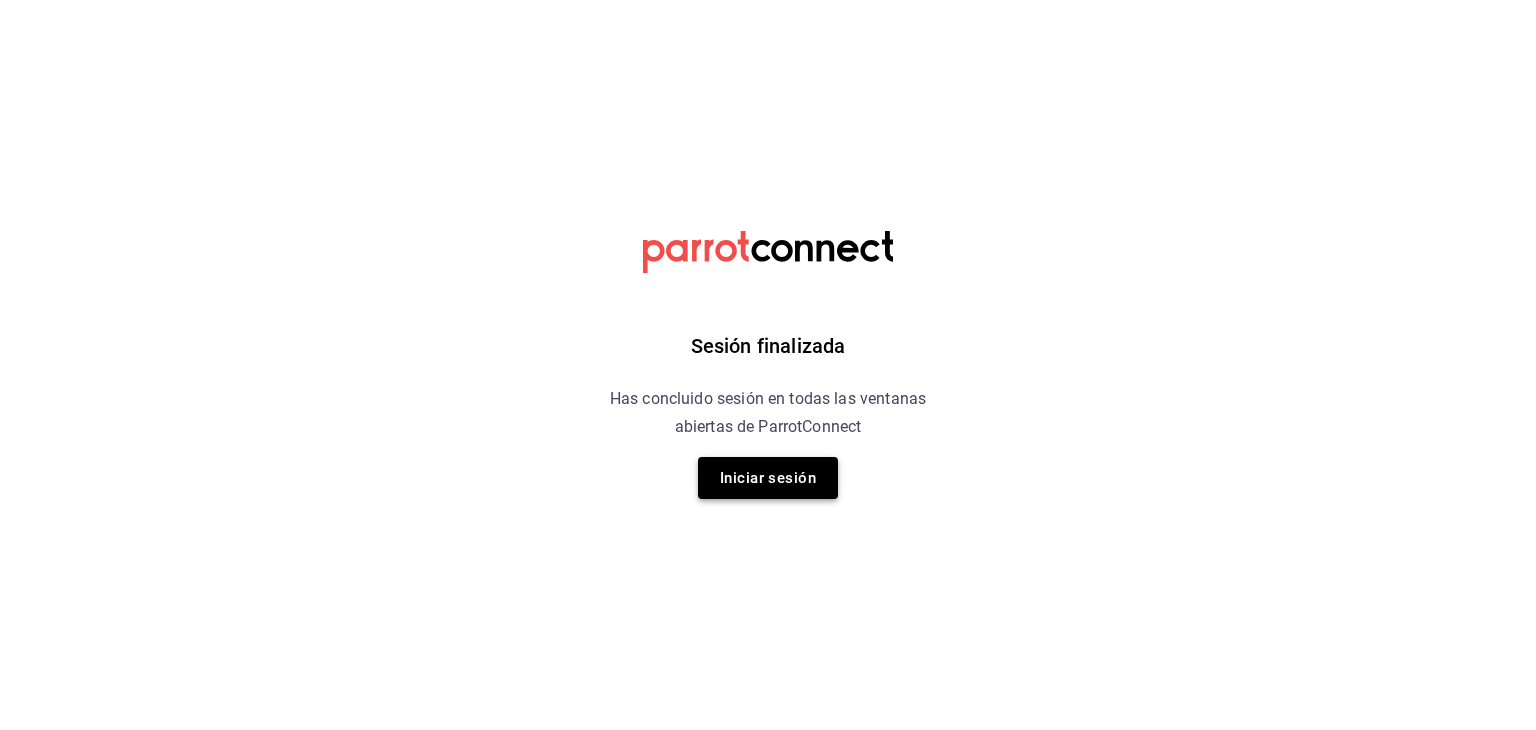click on "Iniciar sesión" at bounding box center (768, 478) 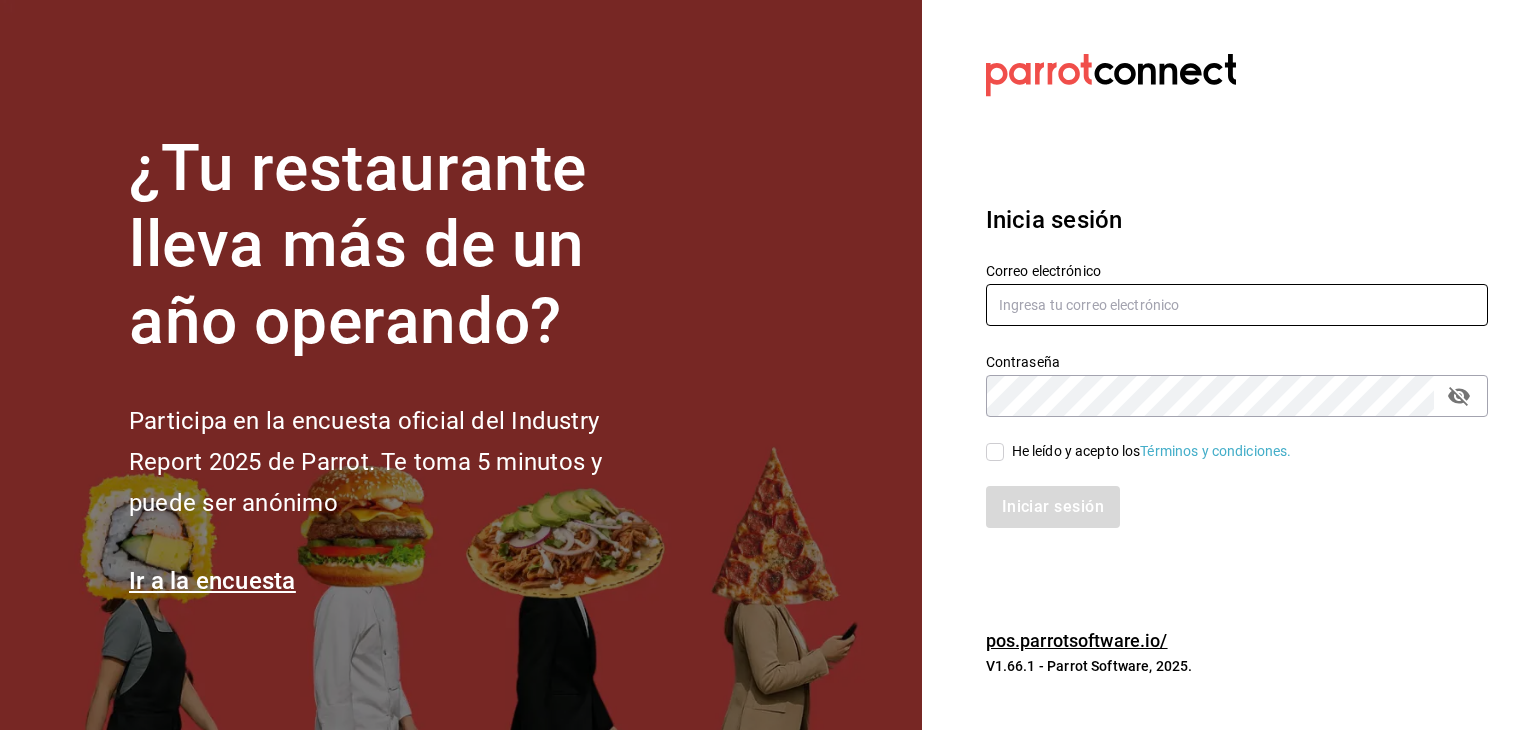 type on "[EMAIL]" 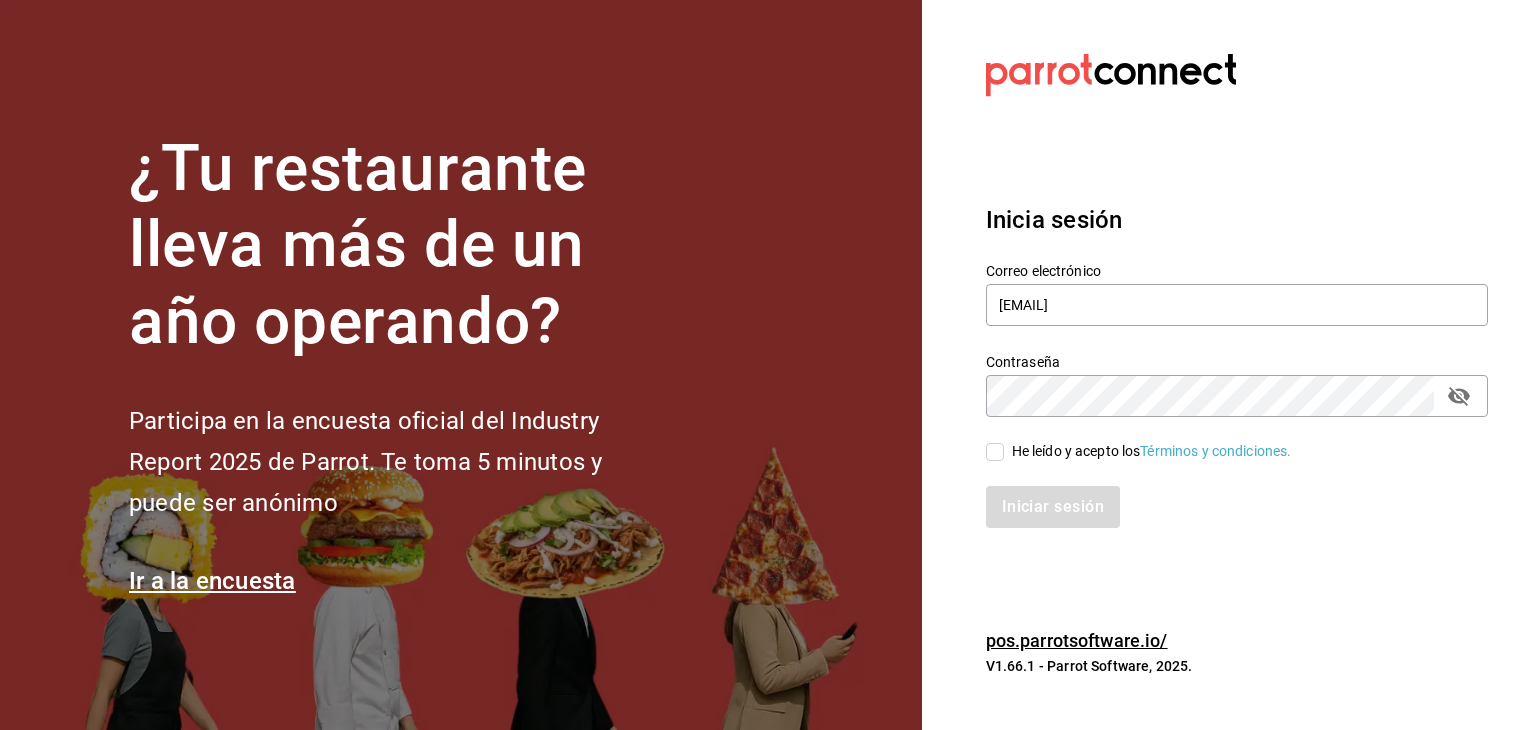 click on "He leído y acepto los  Términos y condiciones." at bounding box center [995, 452] 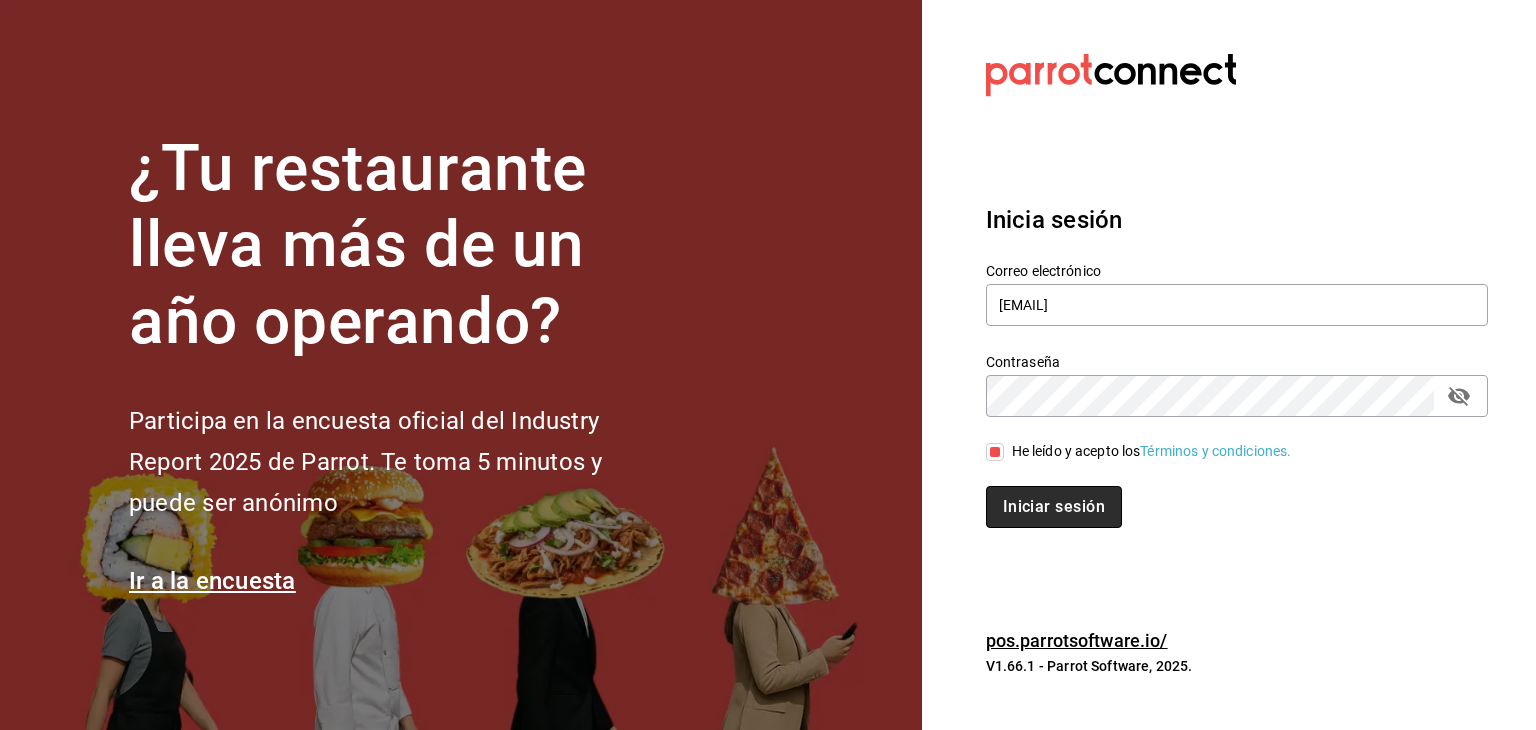 click on "Iniciar sesión" at bounding box center (1054, 507) 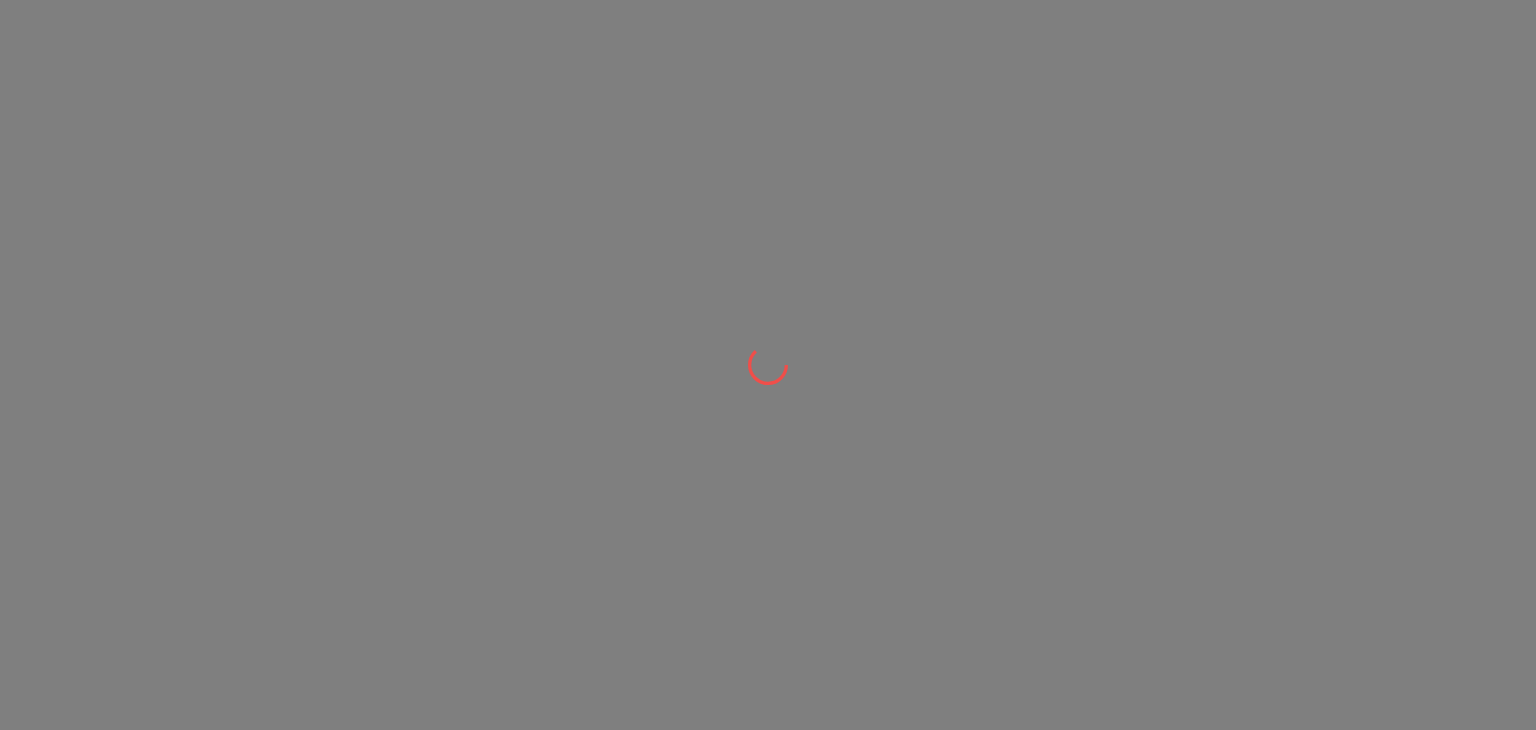 scroll, scrollTop: 0, scrollLeft: 0, axis: both 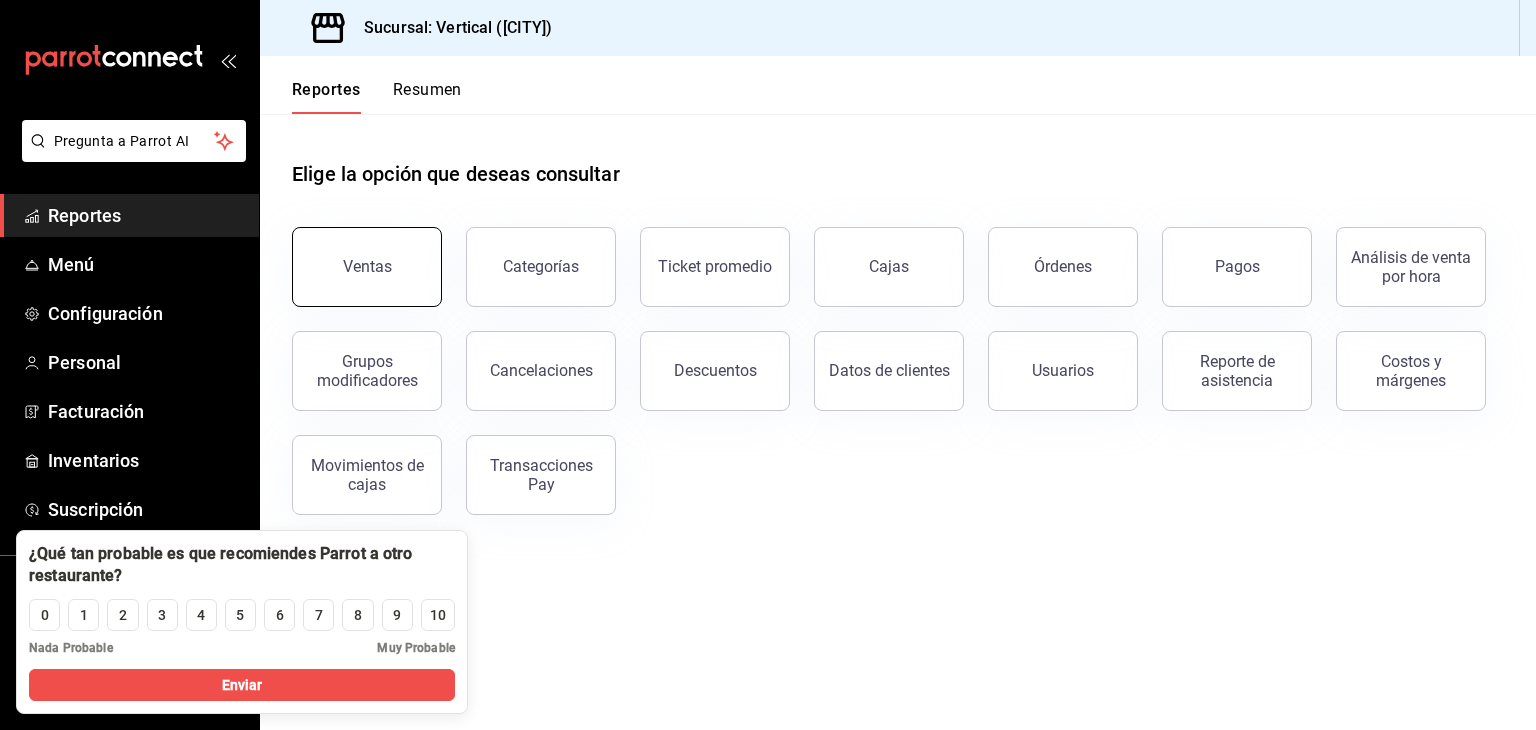 click on "Ventas" at bounding box center [367, 267] 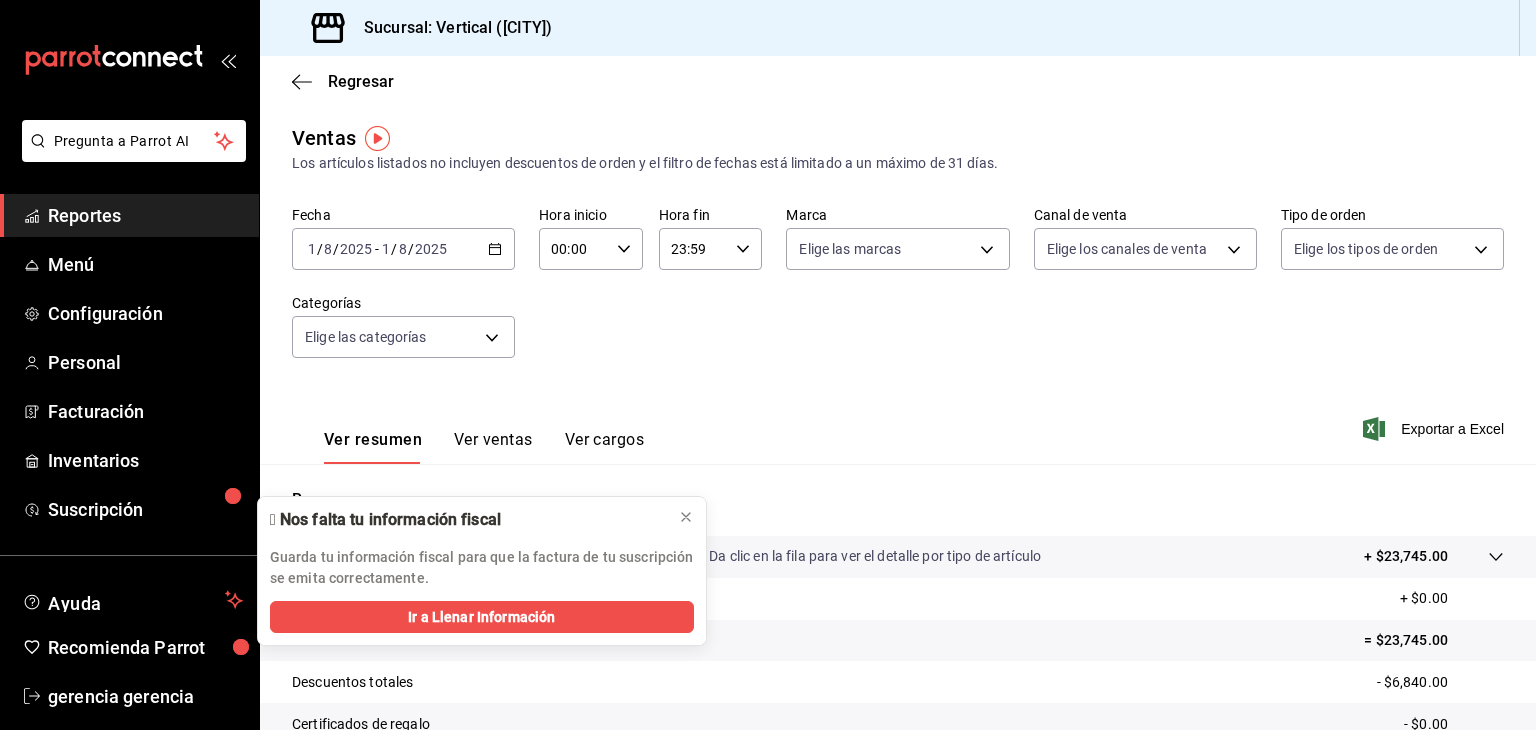 click on "Fecha [DATE] [DATE] - [DATE] [DATE] Hora inicio [TIME] Hora inicio Hora fin [TIME] Hora fin Marca Elige las marcas Canal de venta Elige los canales de venta Tipo de orden Elige los tipos de orden Categorías Elige las categorías Ver resumen Ver ventas Ver cargos Exportar a Excel Resumen Total artículos Da clic en la fila para ver el detalle por tipo de artículo + $23,745.00 Cargos por servicio + $0.00 Venta bruta = $23,745.00 Descuentos totales - $6,840.00 Certificados de regalo - $0.00 Venta total = $16,905.00 Impuestos - $2,331.72 Venta neta = $14,573.28 Pregunta a Parrot AI Reportes   Menú   Configuración   Personal   Facturación   Inventarios" at bounding box center [768, 365] 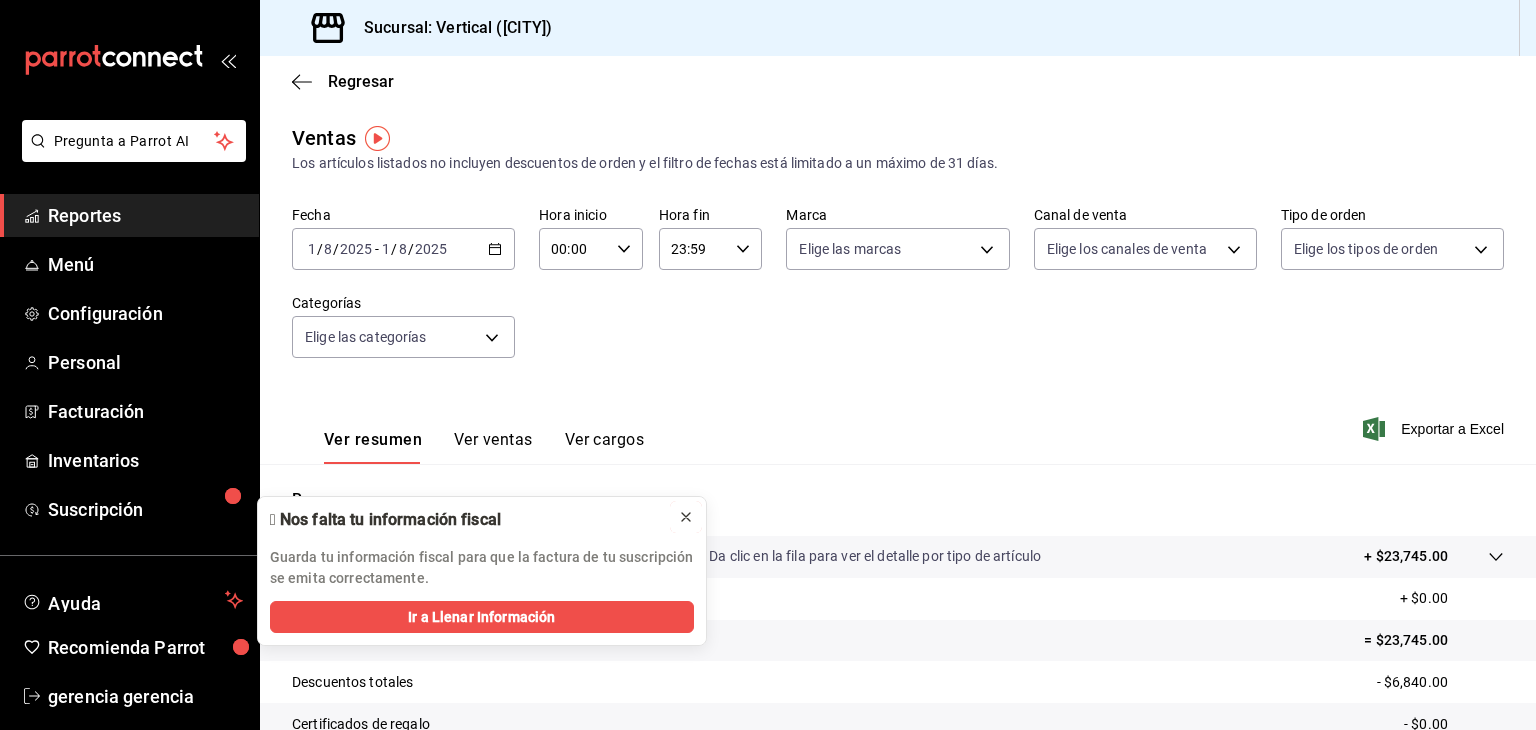 click 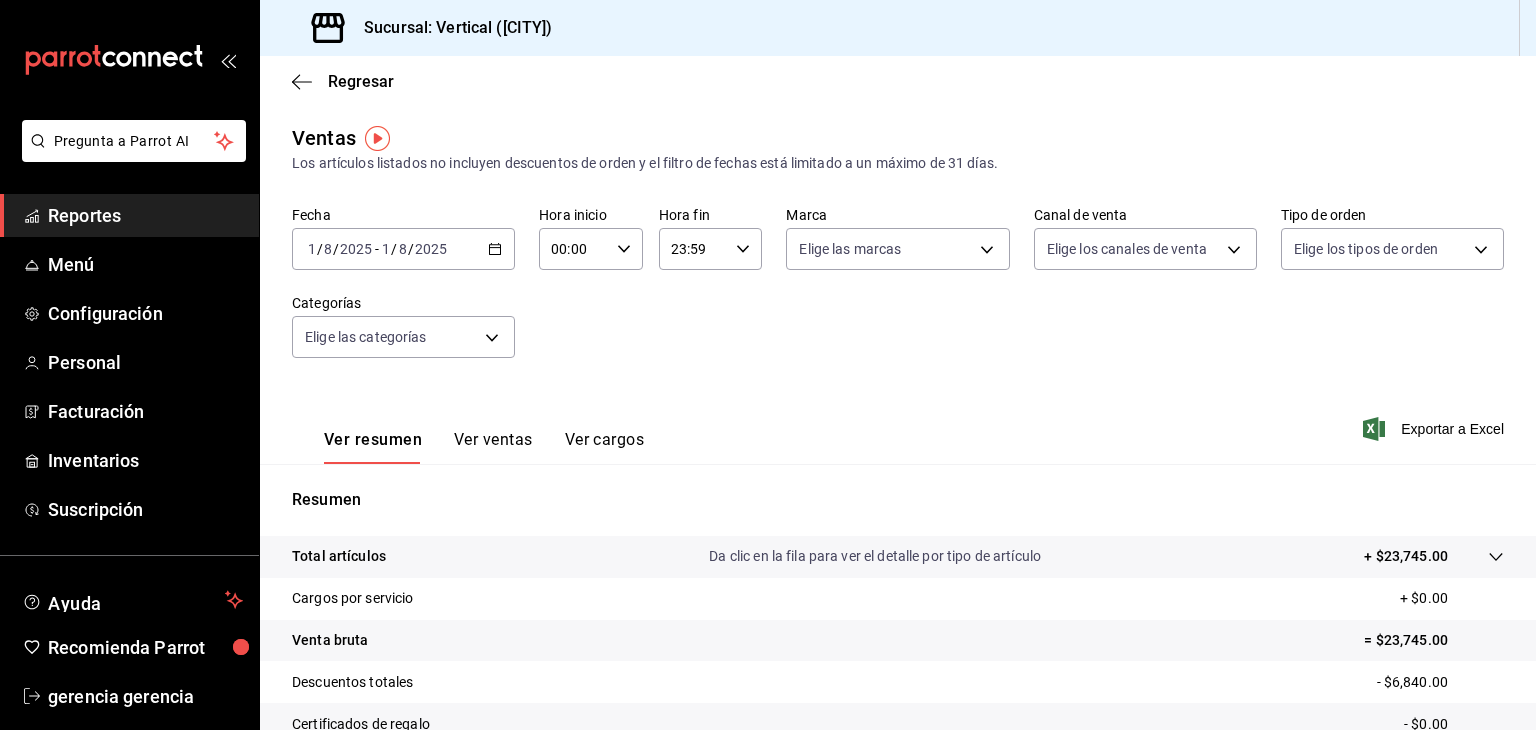 click on "Ver ventas" at bounding box center [493, 447] 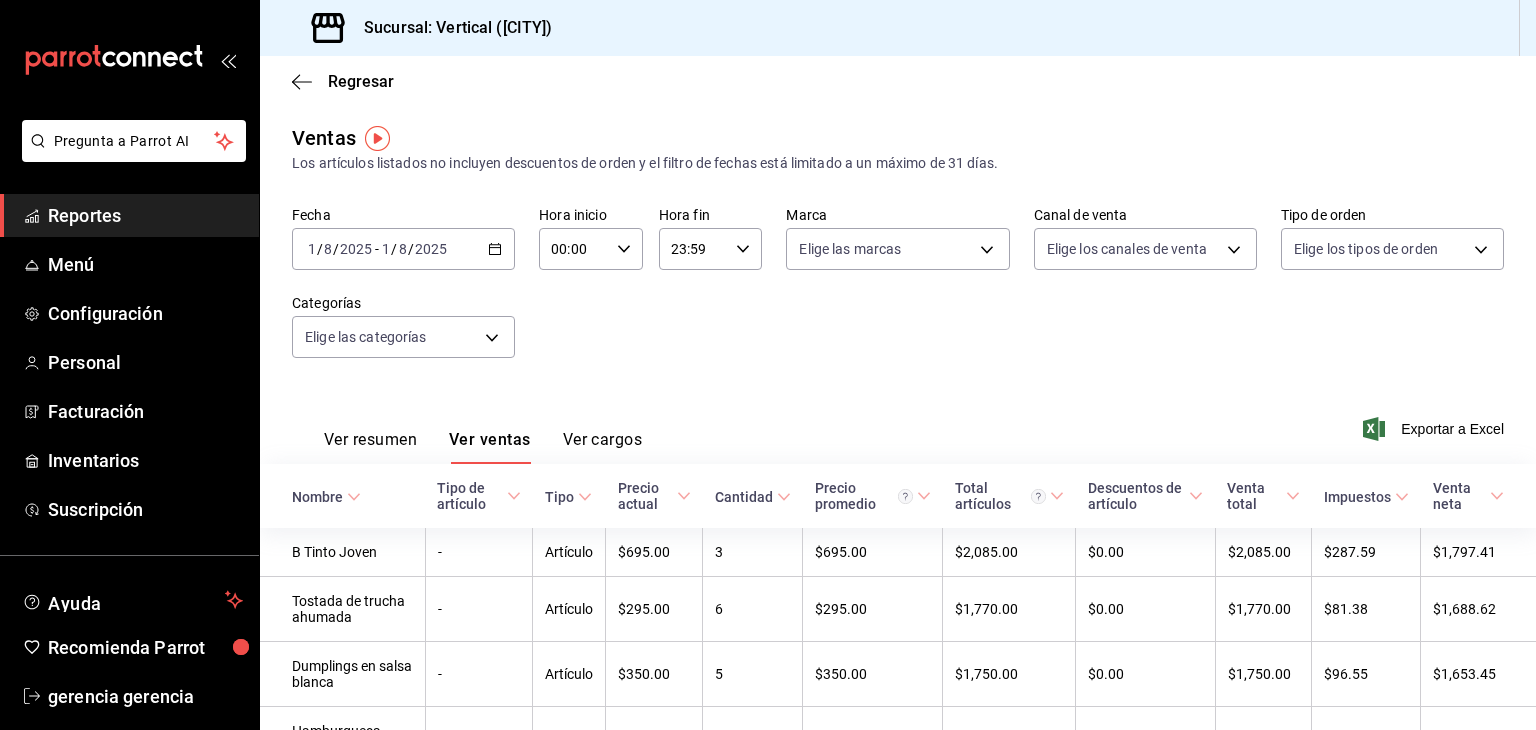 click on "Ver cargos" at bounding box center (603, 447) 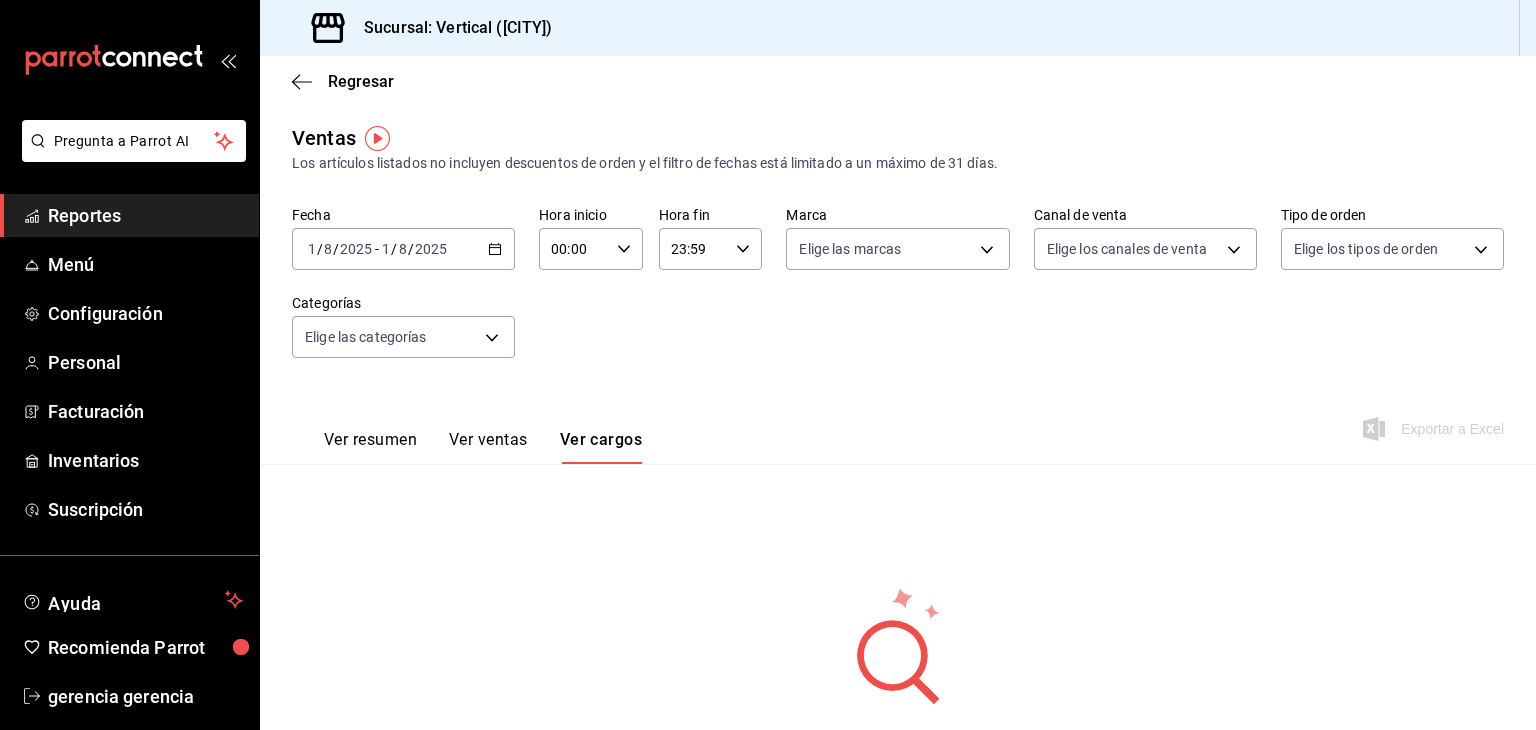 click on "Reportes" at bounding box center [145, 215] 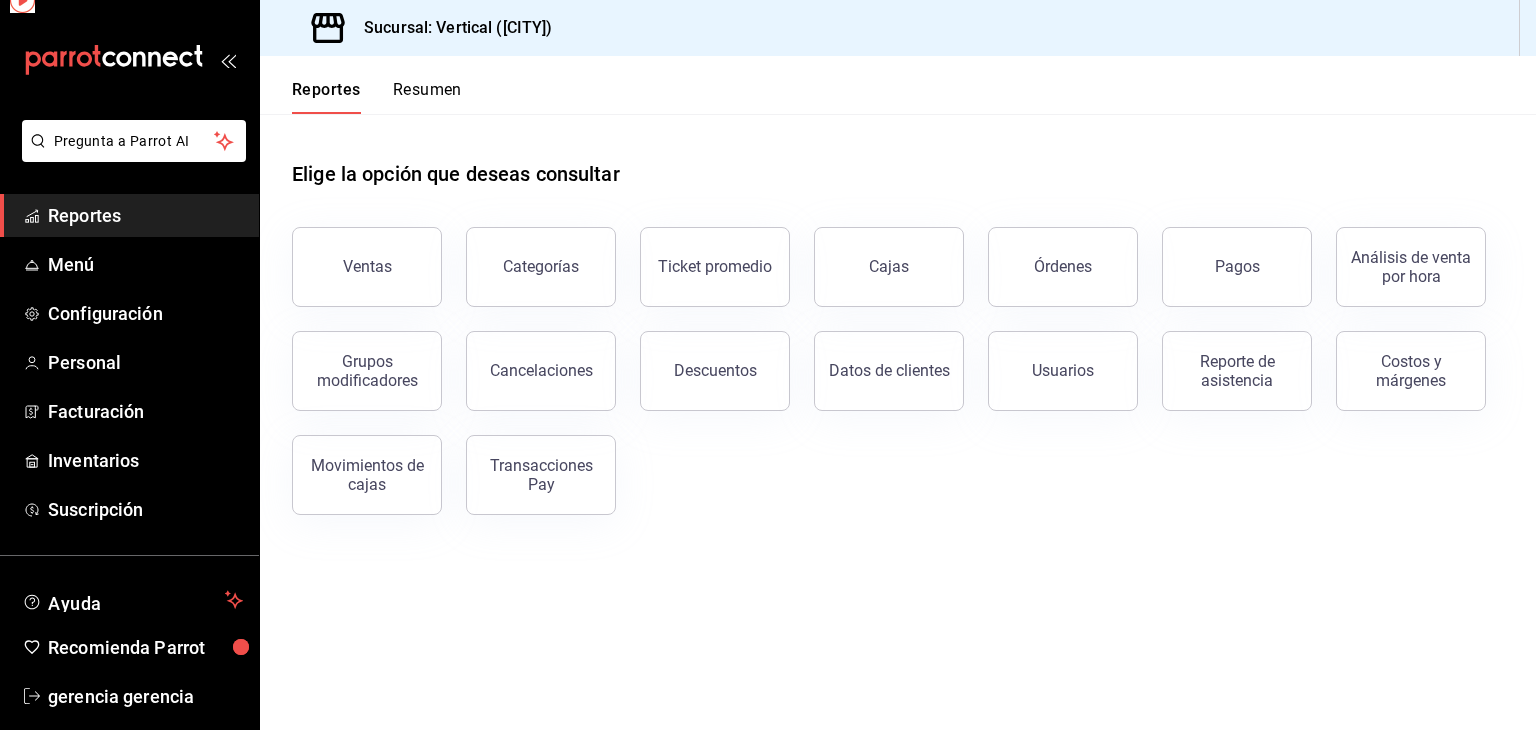 click on "Reportes" at bounding box center (145, 215) 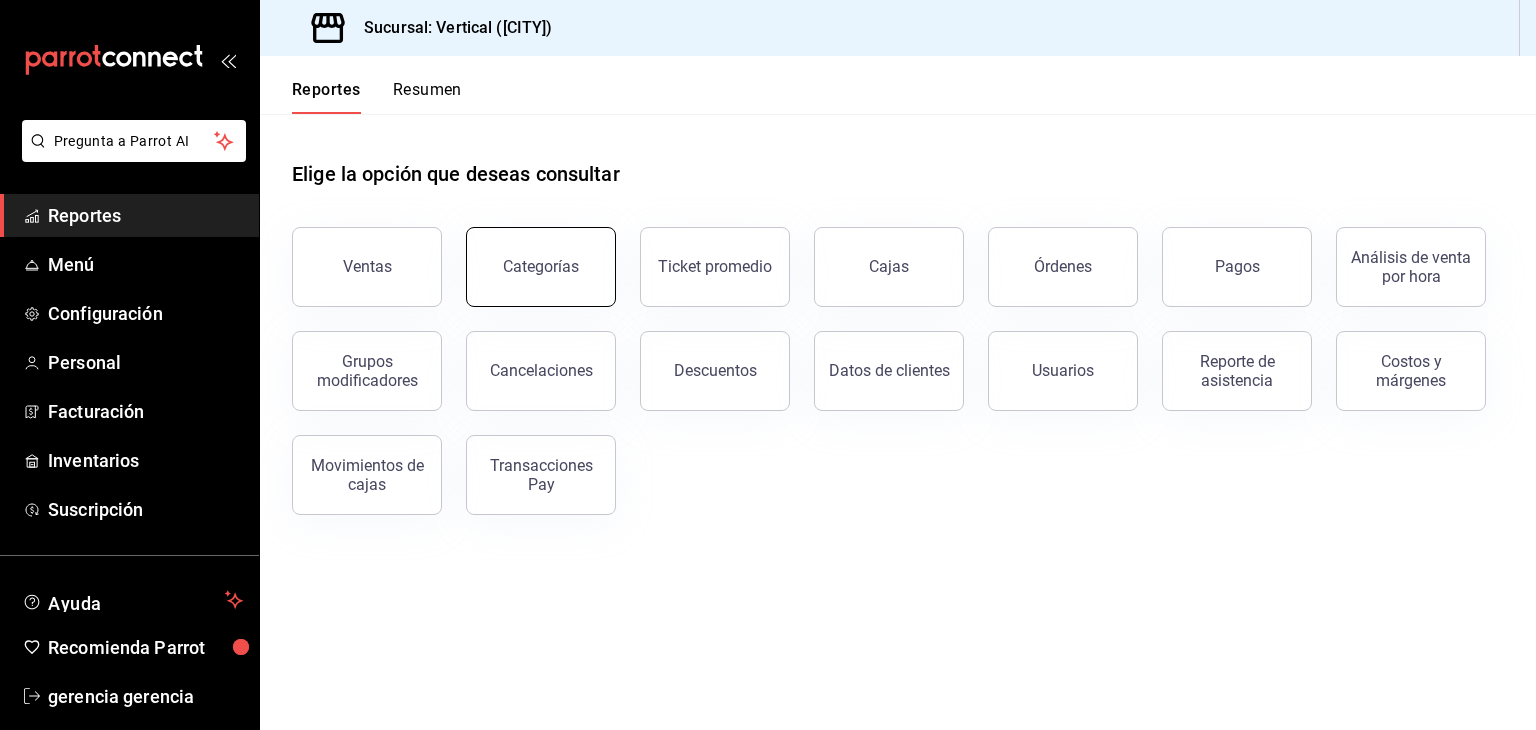 drag, startPoint x: 797, startPoint y: 350, endPoint x: 564, endPoint y: 232, distance: 261.17618 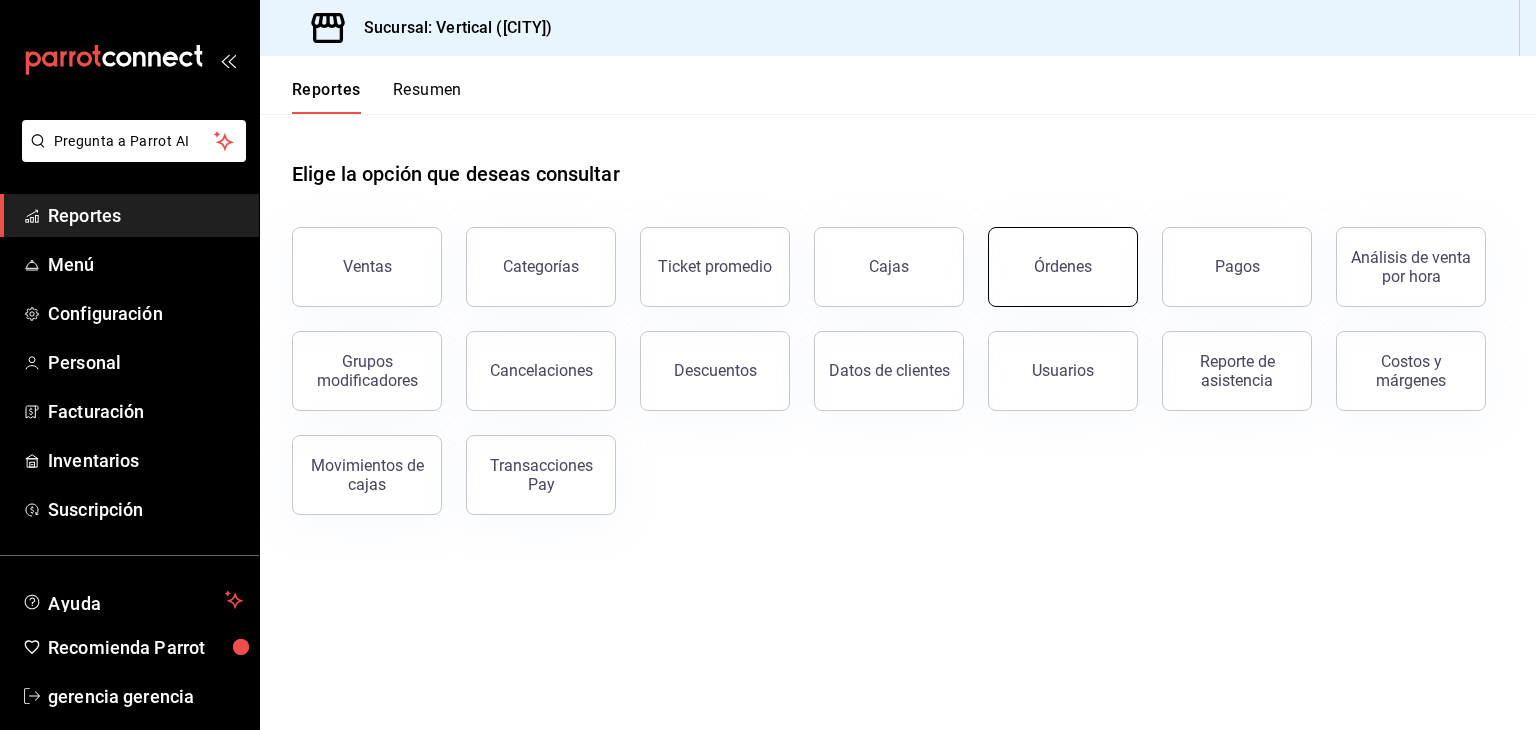 click on "Órdenes" at bounding box center (1063, 267) 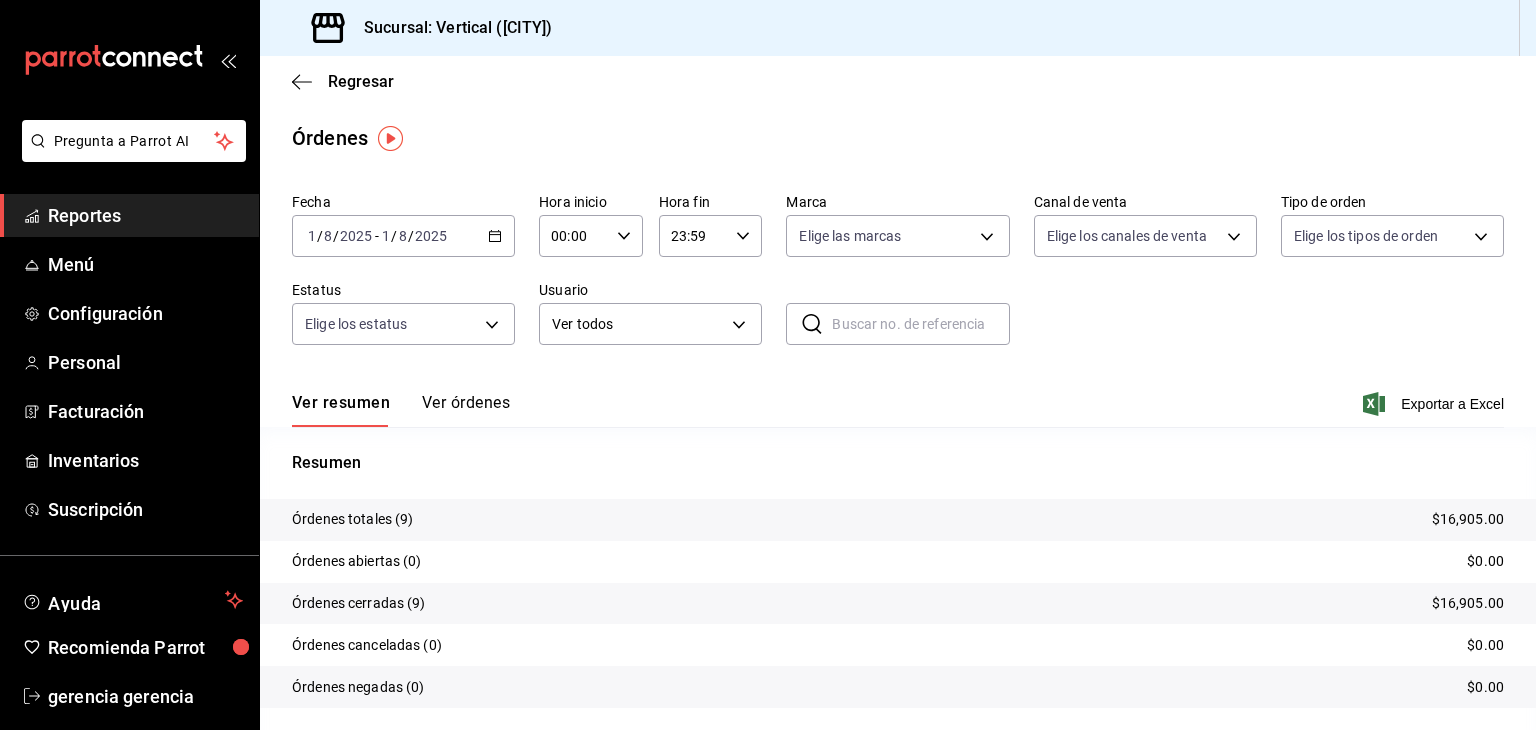 click on "Órdenes totales (9) $16,905.00" at bounding box center [898, 520] 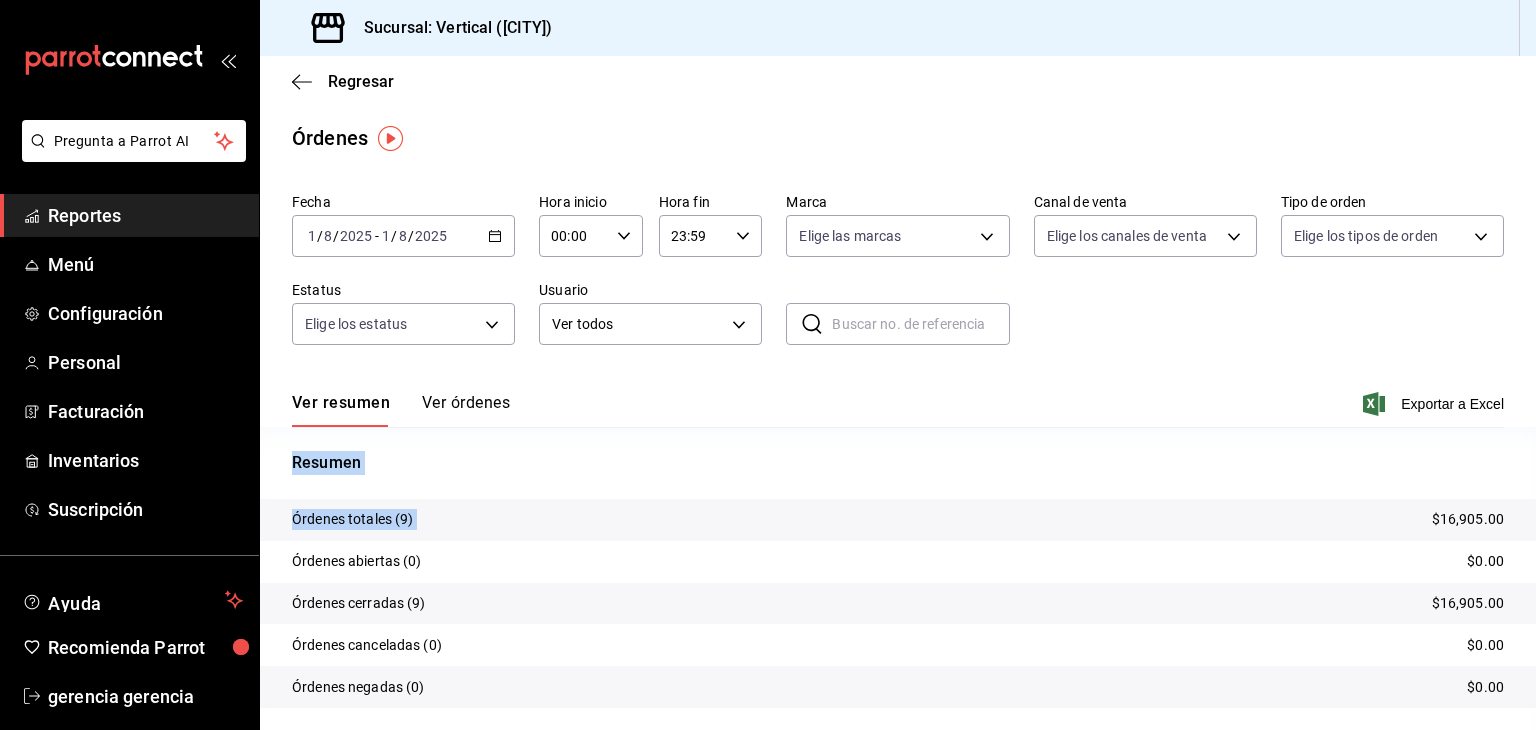 drag, startPoint x: 683, startPoint y: 533, endPoint x: 475, endPoint y: 413, distance: 240.1333 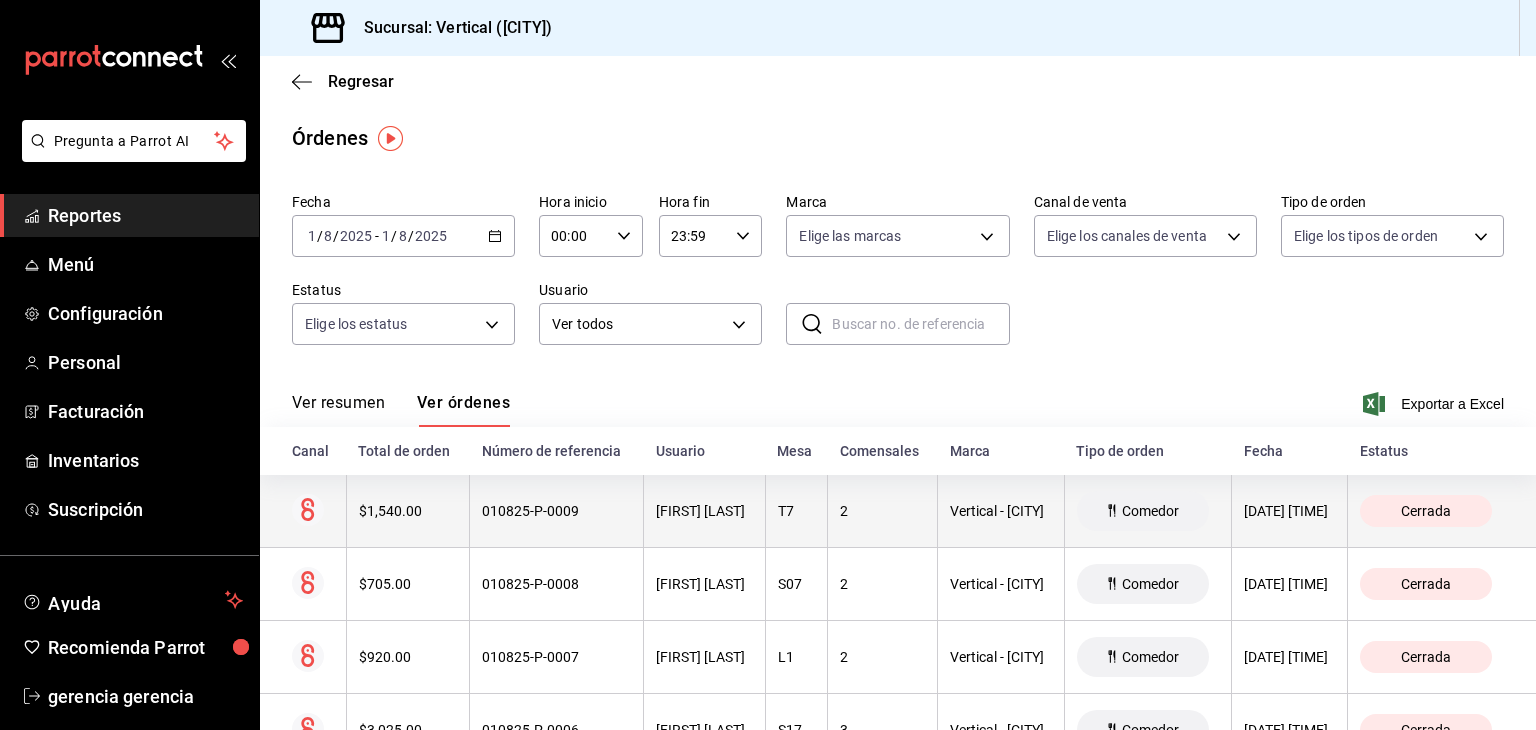 click on "[FIRST] [LAST]" at bounding box center [704, 511] 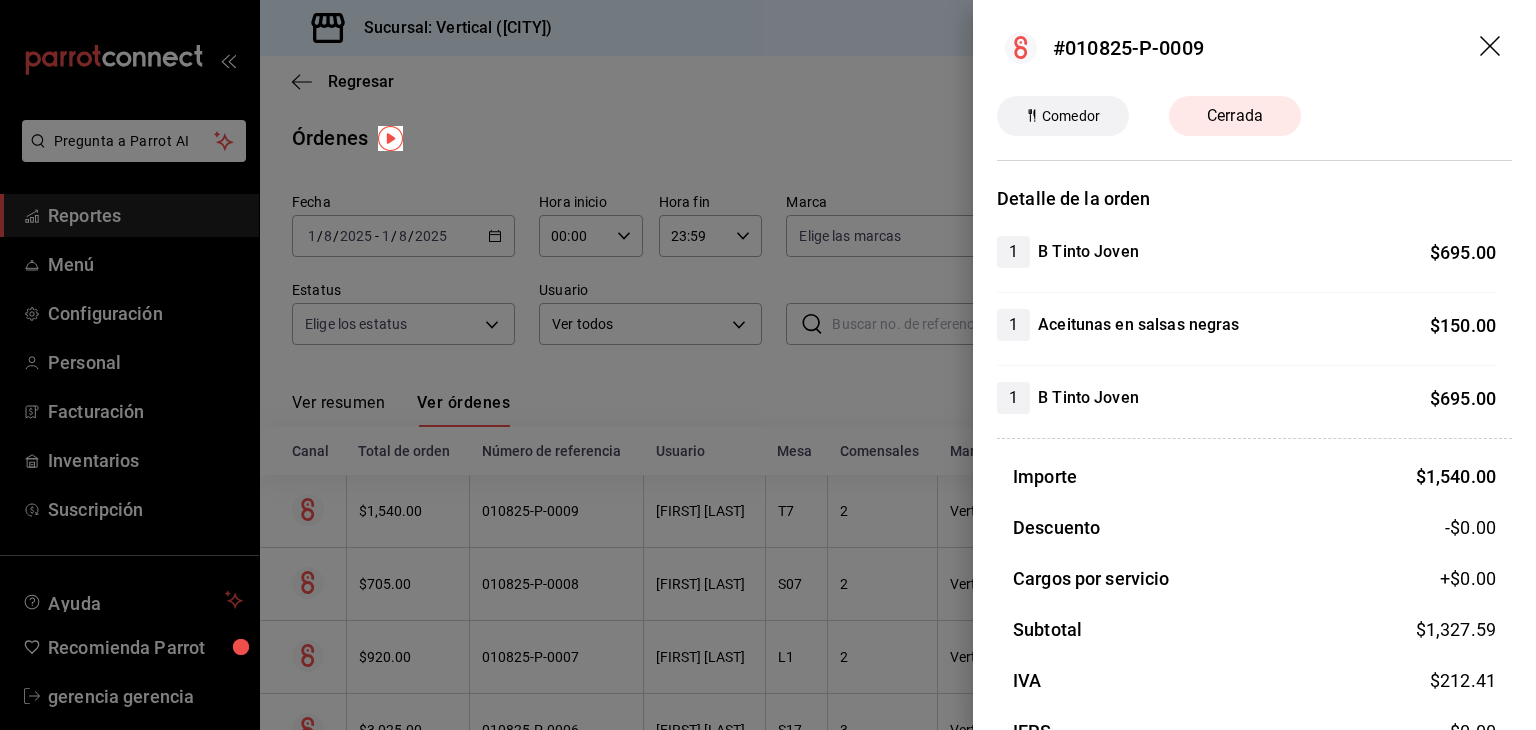 click 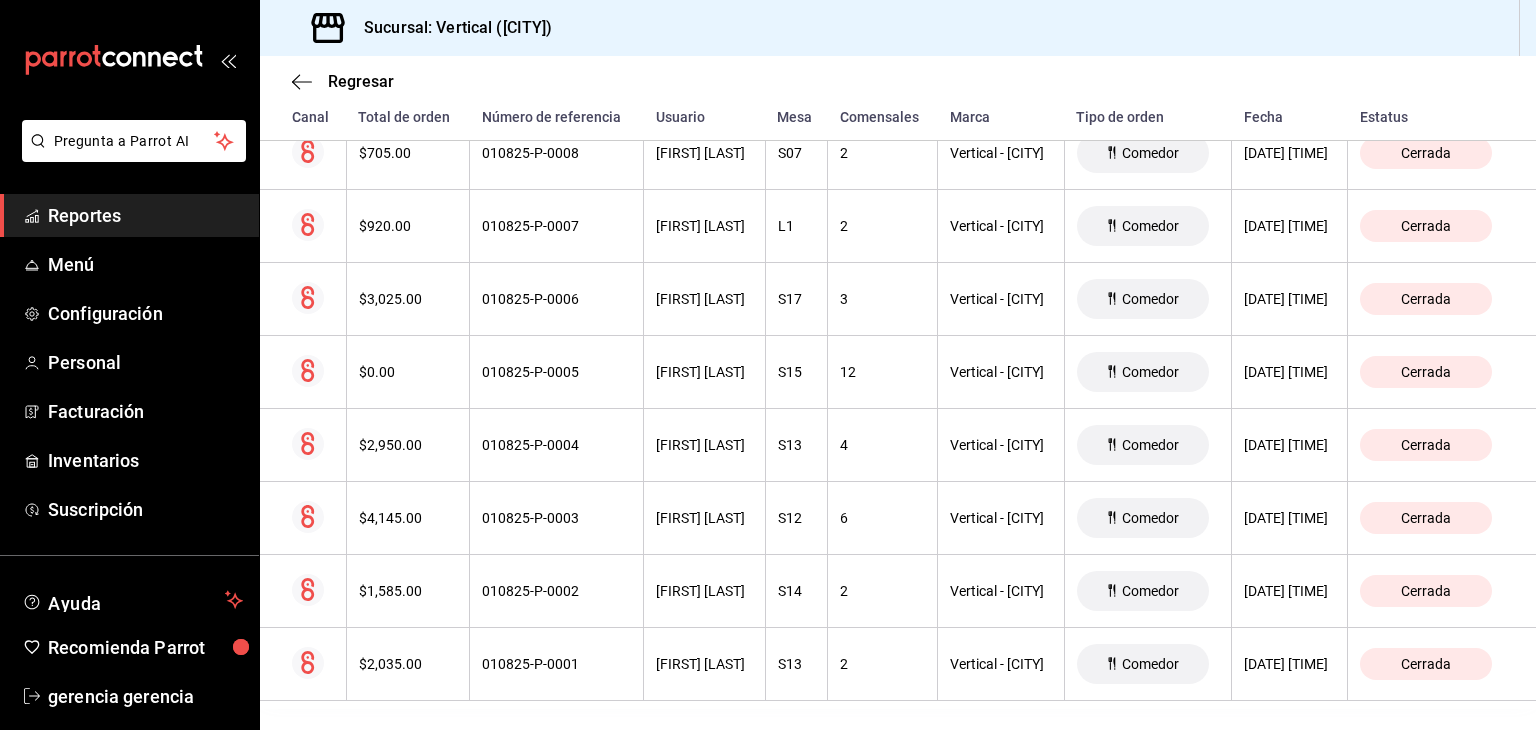 scroll, scrollTop: 478, scrollLeft: 0, axis: vertical 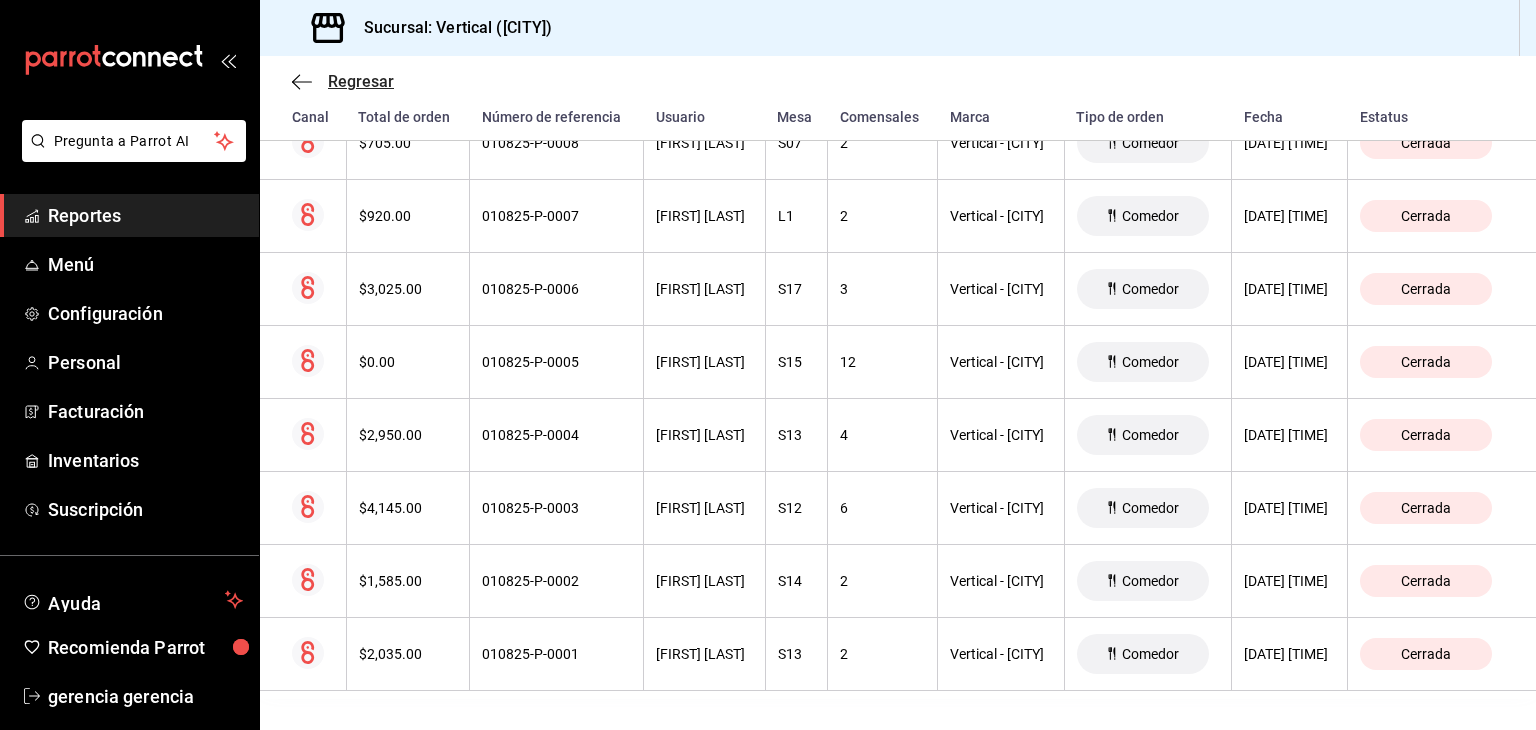 click on "Regresar" at bounding box center (361, 81) 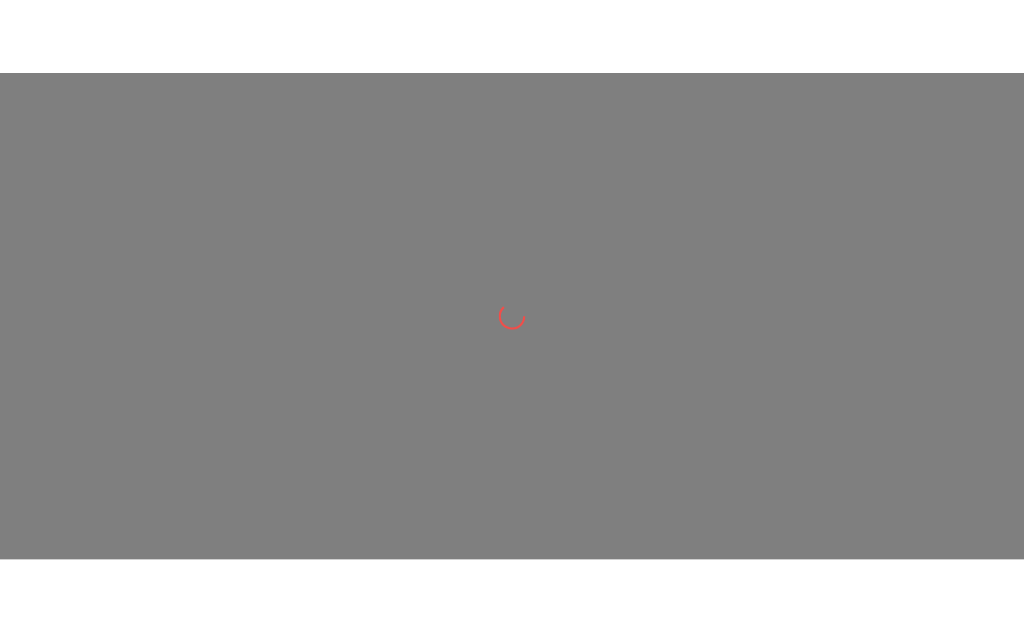 scroll, scrollTop: 0, scrollLeft: 0, axis: both 